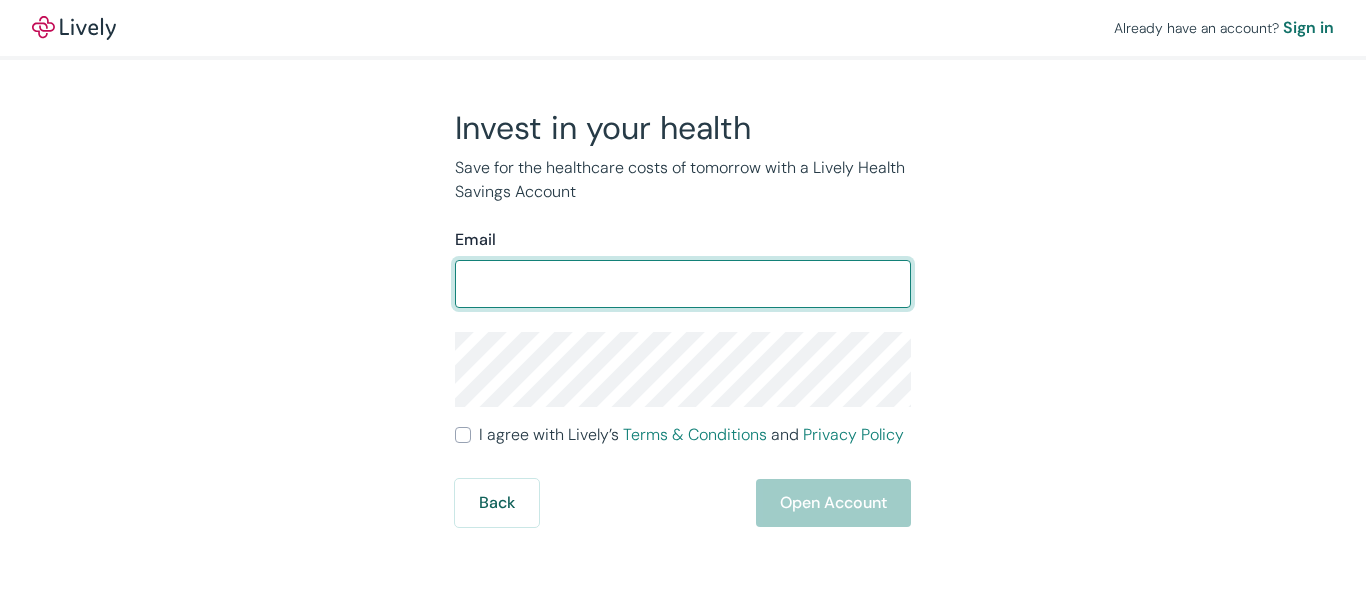 scroll, scrollTop: 0, scrollLeft: 0, axis: both 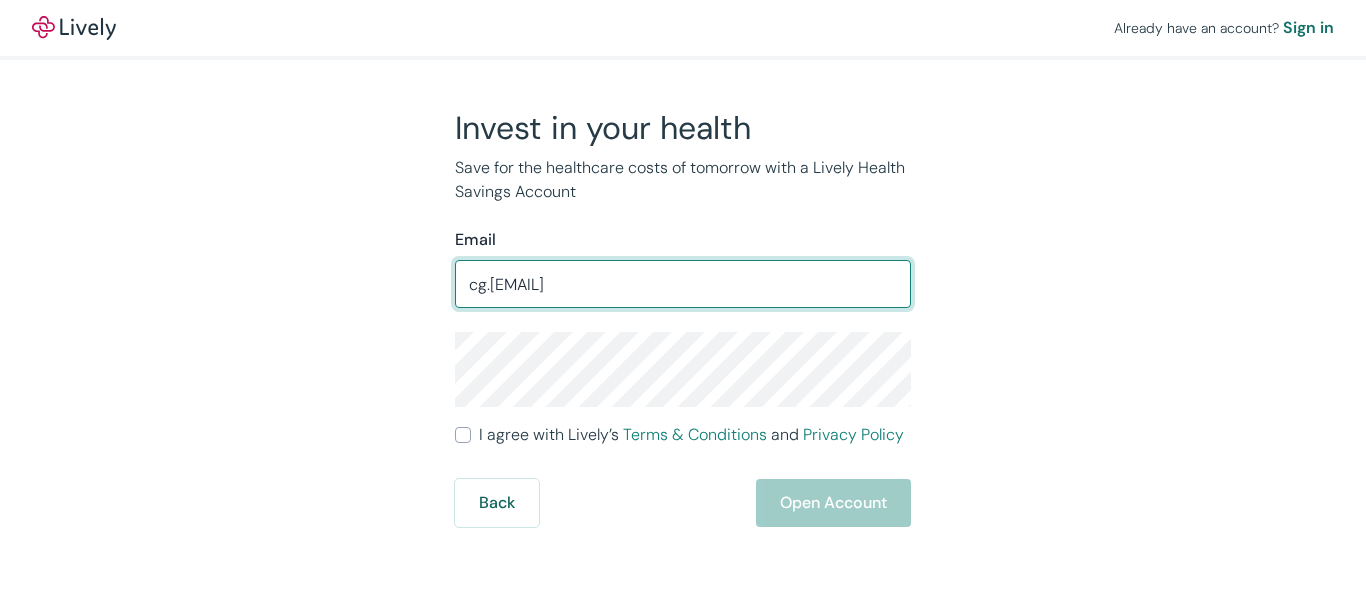 type on "cg.[EMAIL]" 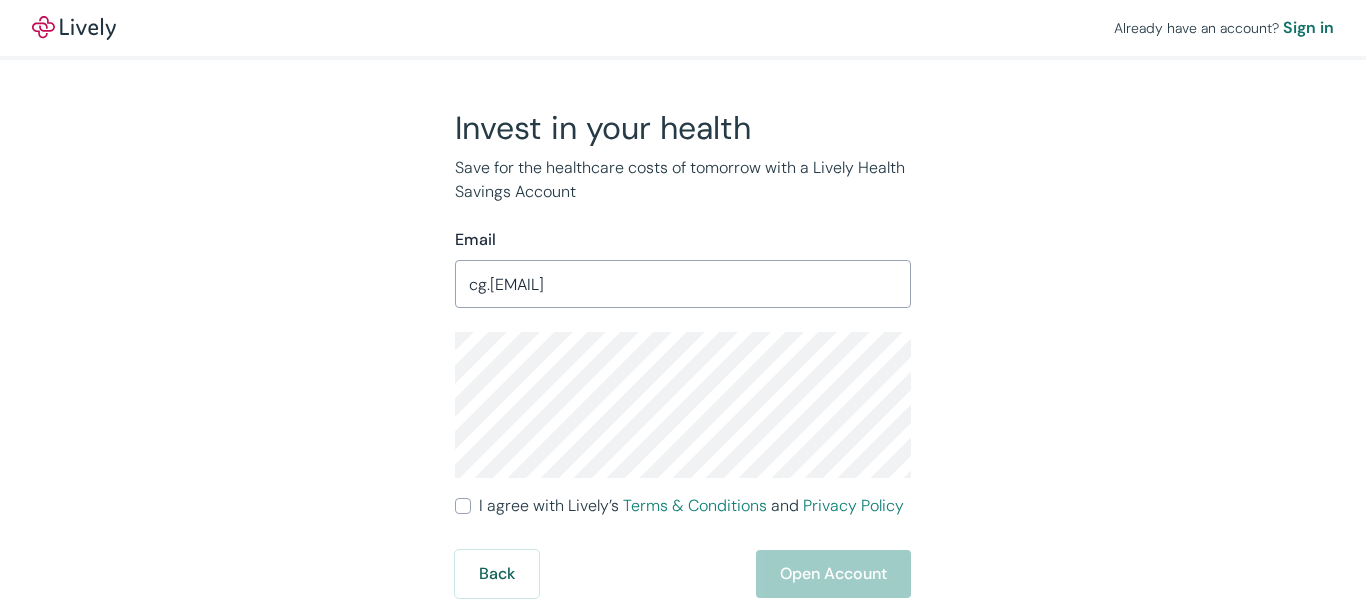 click on "Invest in your health Save for the healthcare costs of tomorrow with a Lively Health Savings Account Email cg.[EMAIL] ​ I agree with Lively’s   Terms & Conditions   and   Privacy Policy Back Open Account" at bounding box center (671, 353) 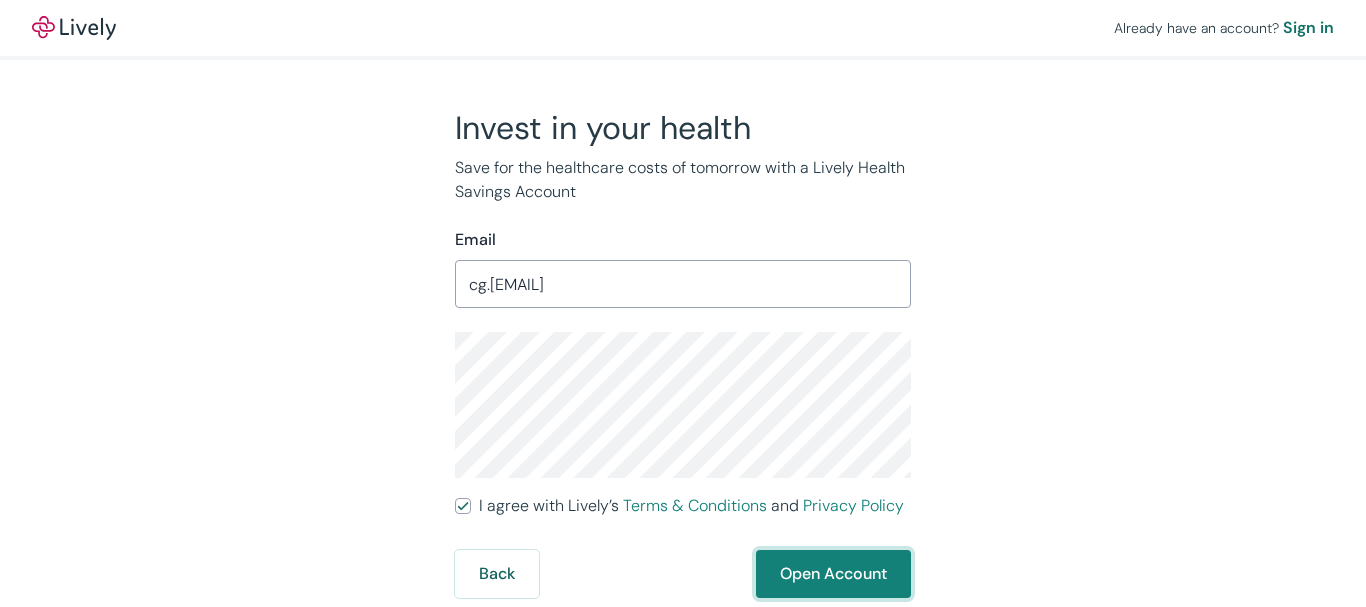 click on "Open Account" at bounding box center [833, 574] 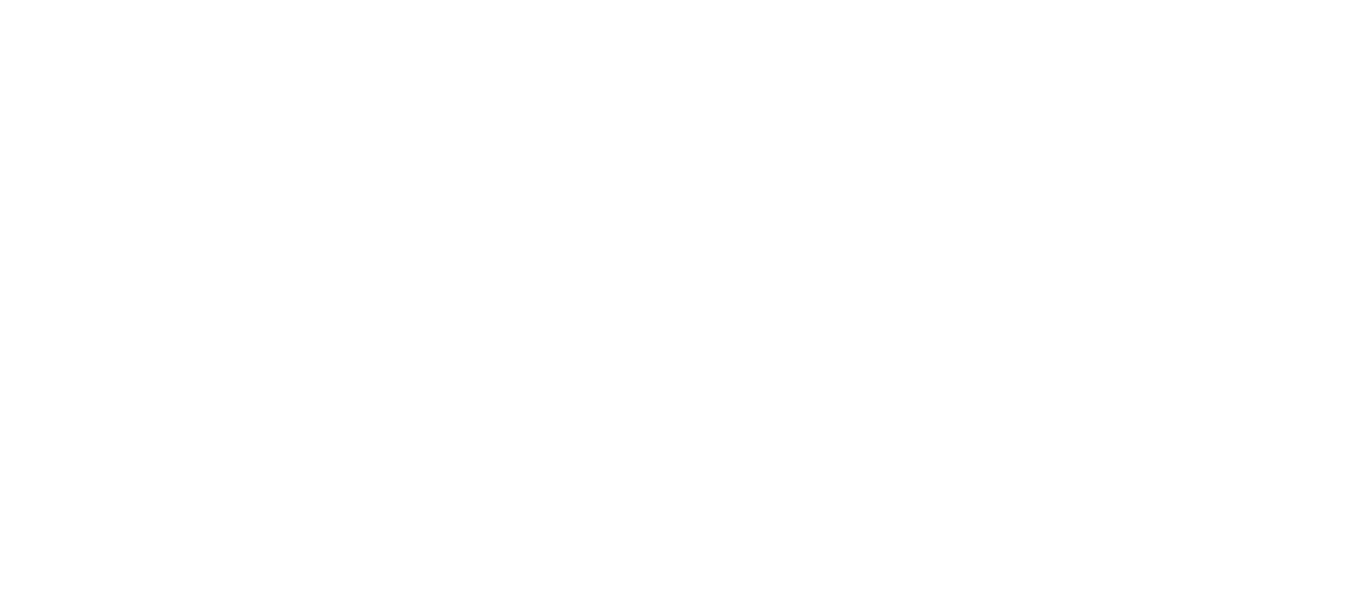 scroll, scrollTop: 0, scrollLeft: 0, axis: both 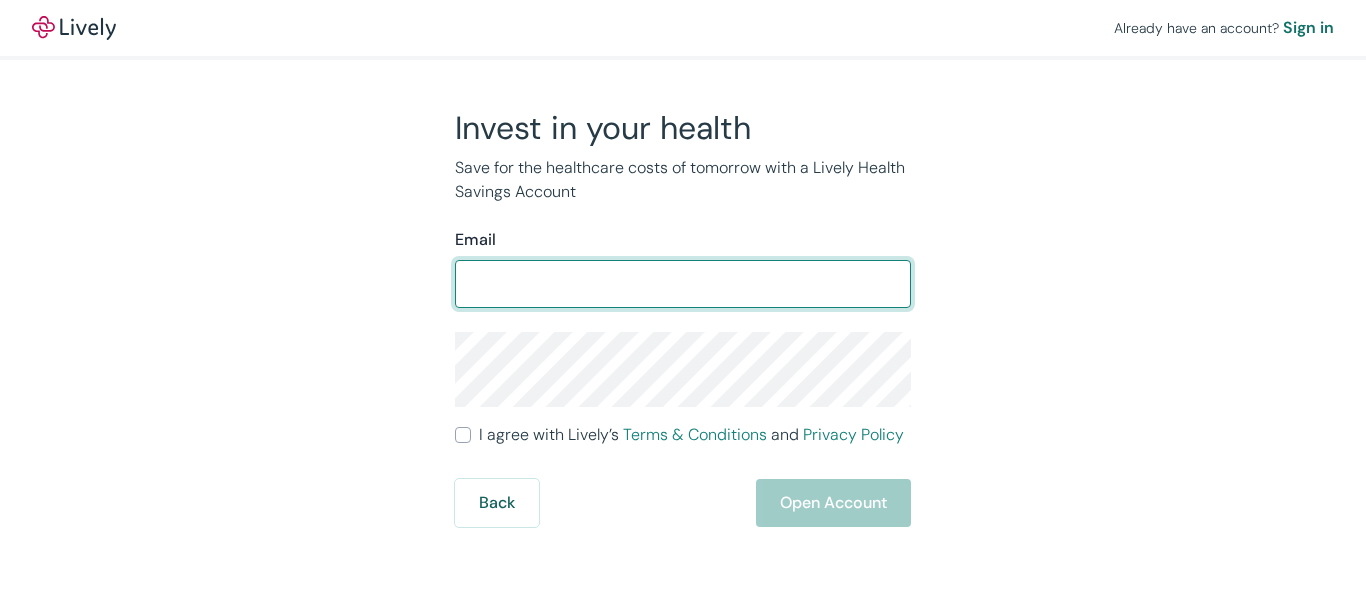 click on "Email" at bounding box center [683, 284] 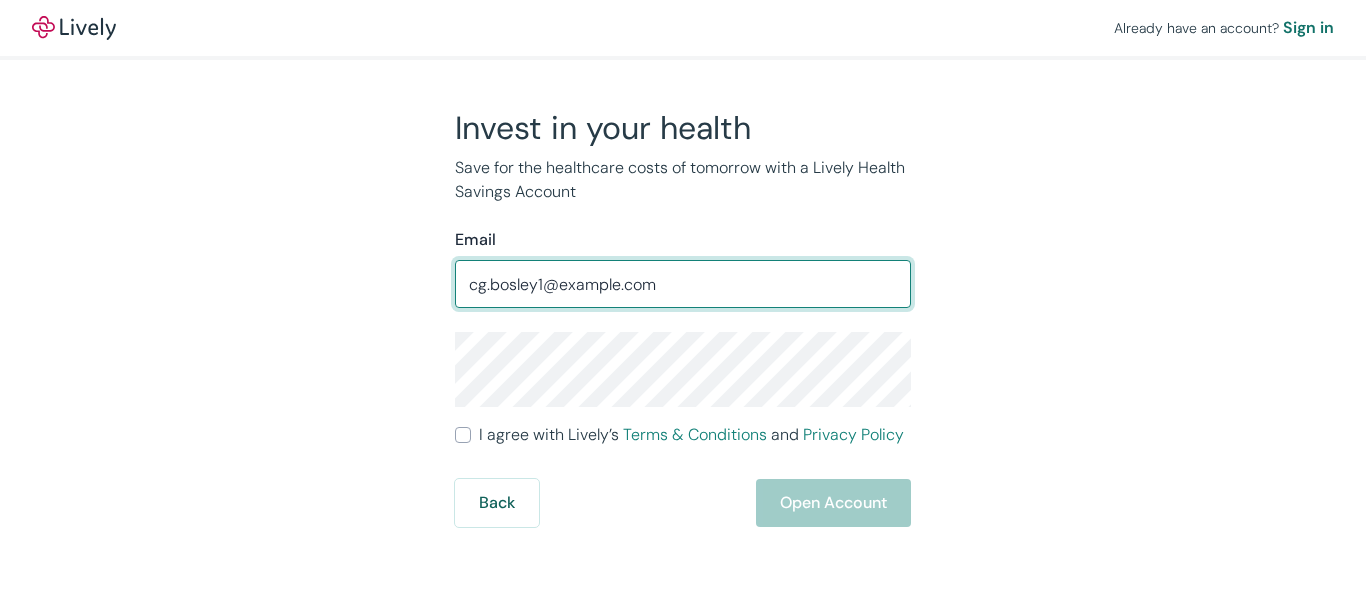 click on "cg.[EMAIL]" at bounding box center [683, 284] 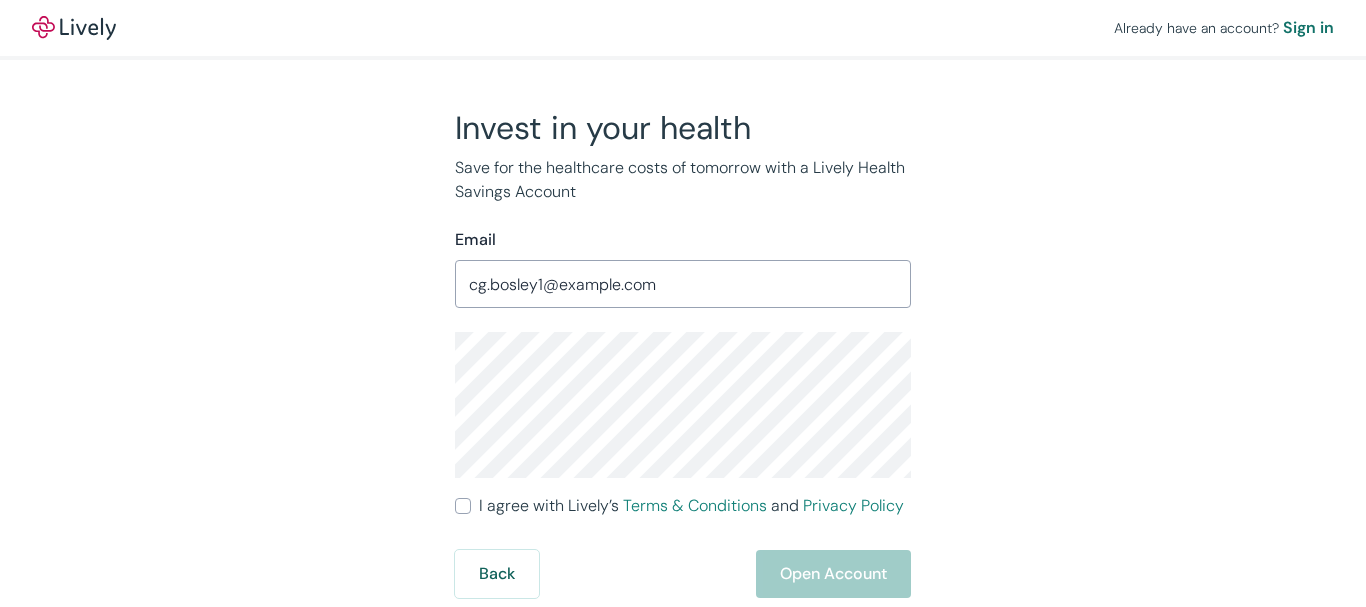 click on "I agree with Lively’s   Terms & Conditions   and   Privacy Policy" at bounding box center (463, 506) 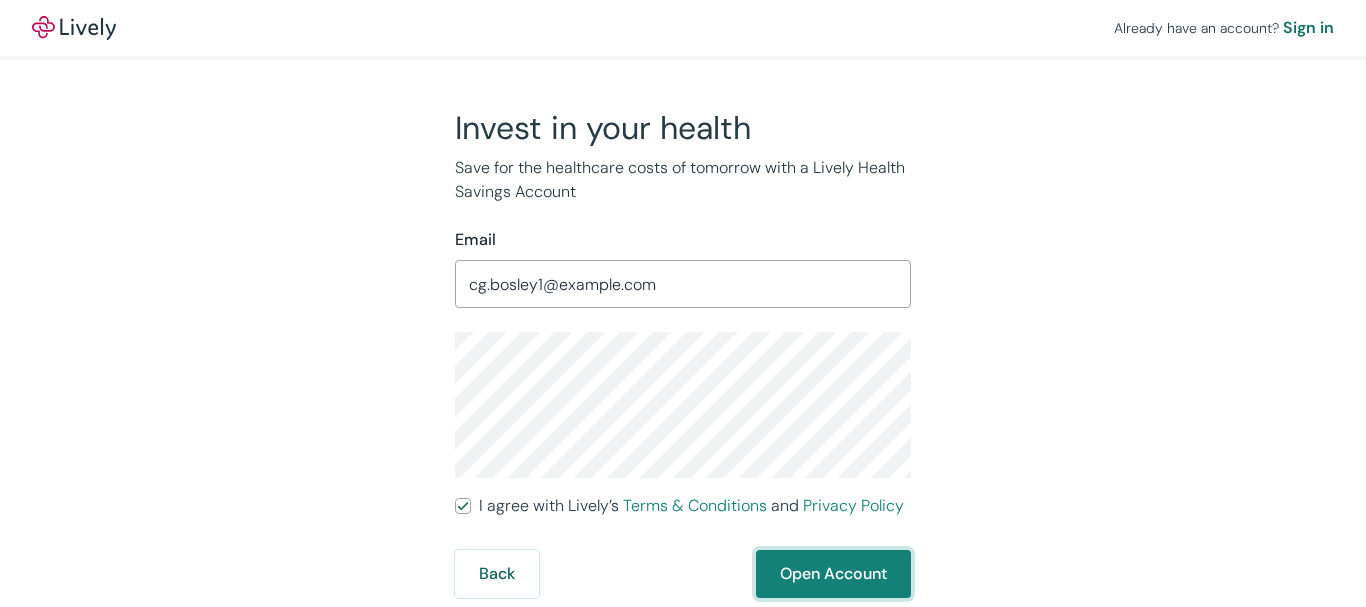 click on "Open Account" at bounding box center [833, 574] 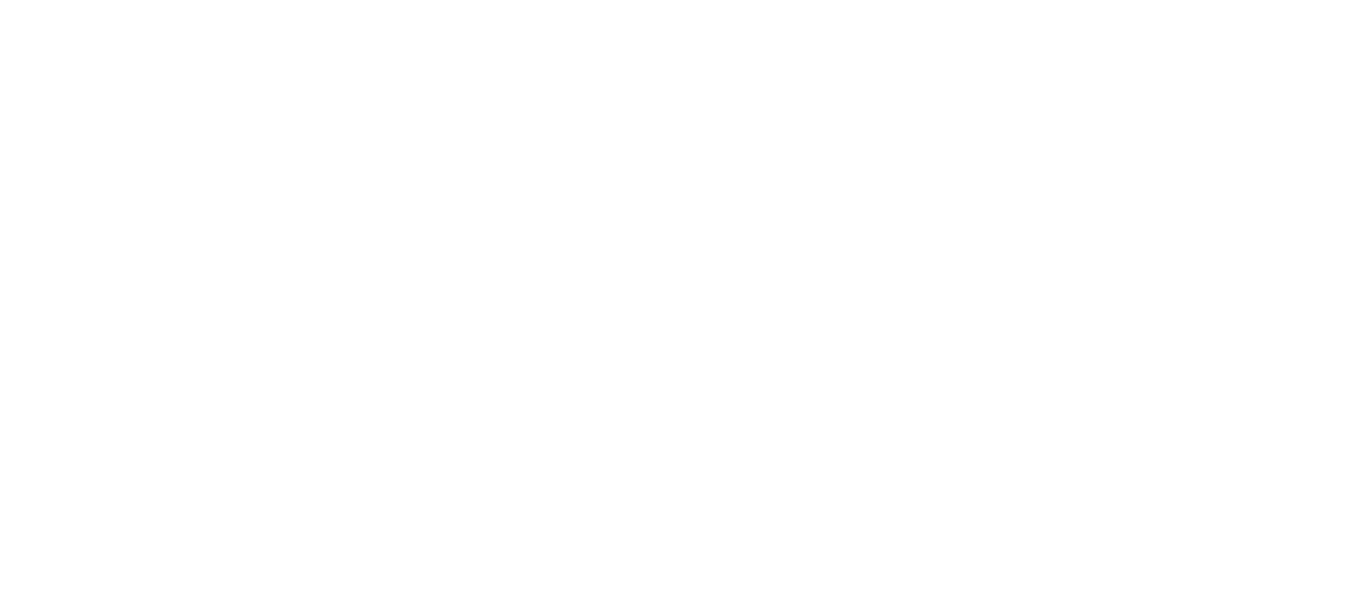 scroll, scrollTop: 0, scrollLeft: 0, axis: both 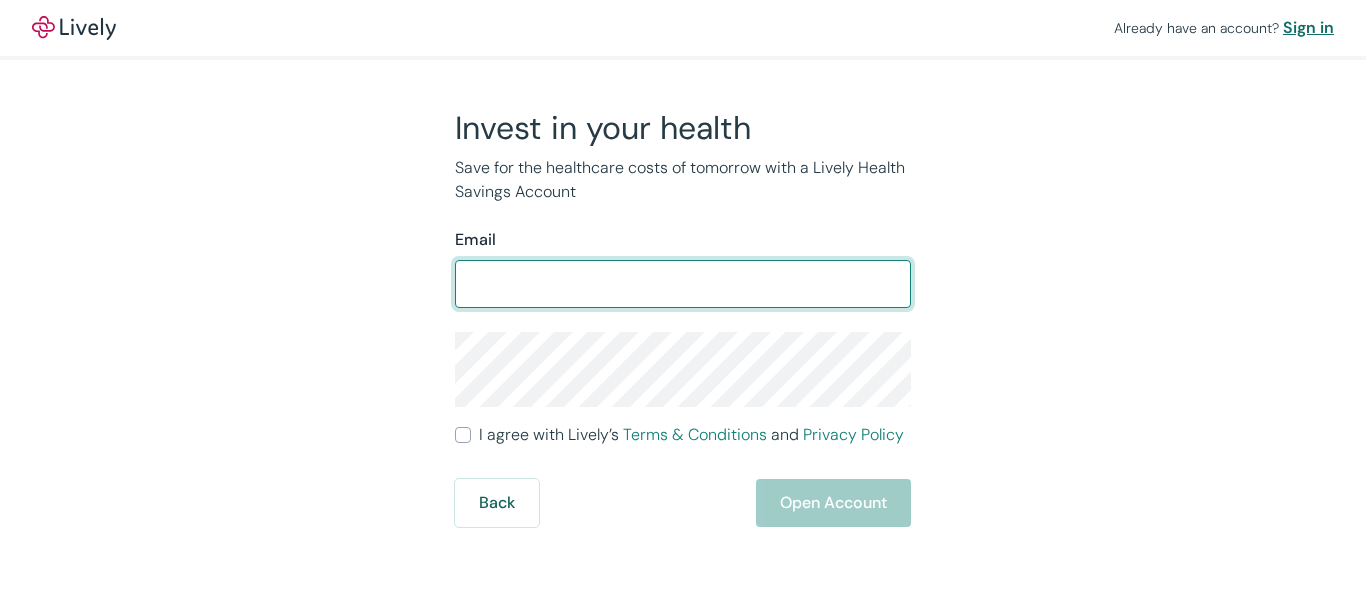 click on "Sign in" at bounding box center [1308, 28] 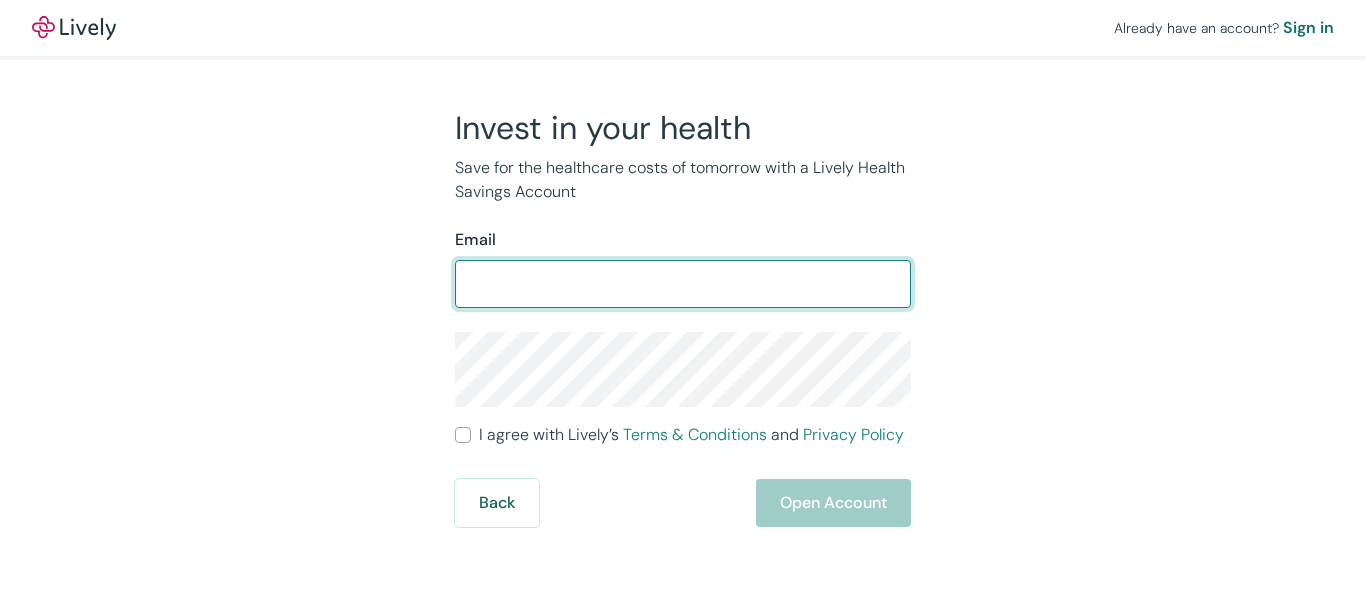 scroll, scrollTop: 0, scrollLeft: 0, axis: both 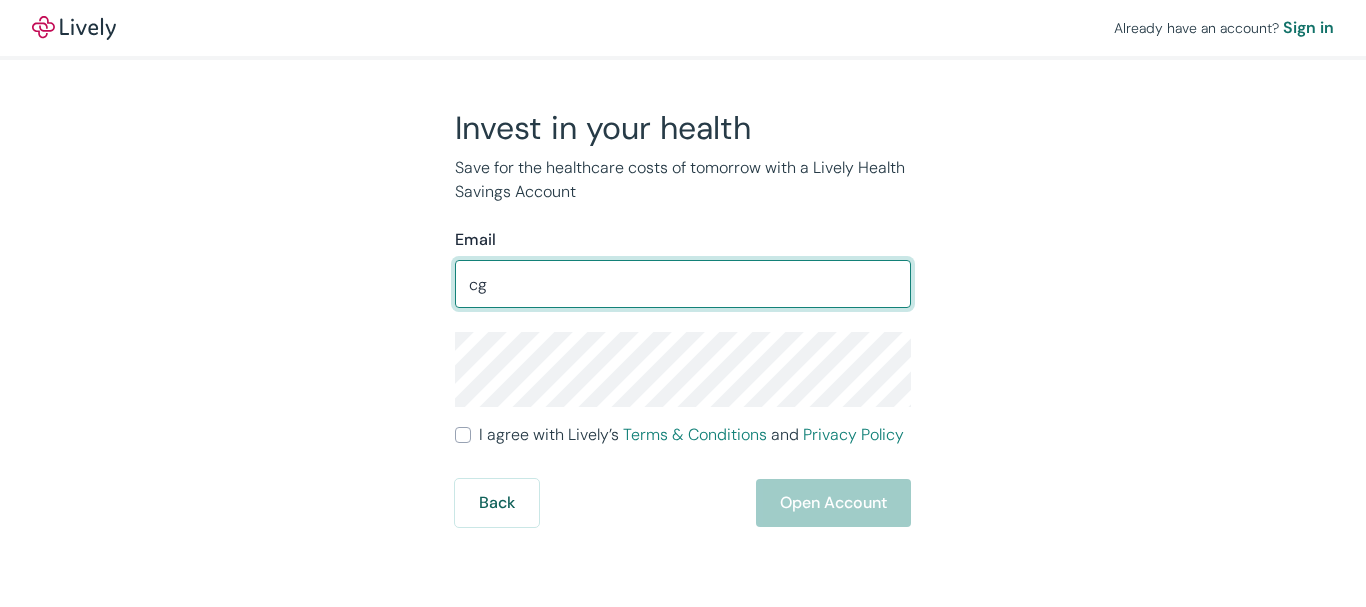 type on "cg.bosley1@example.com" 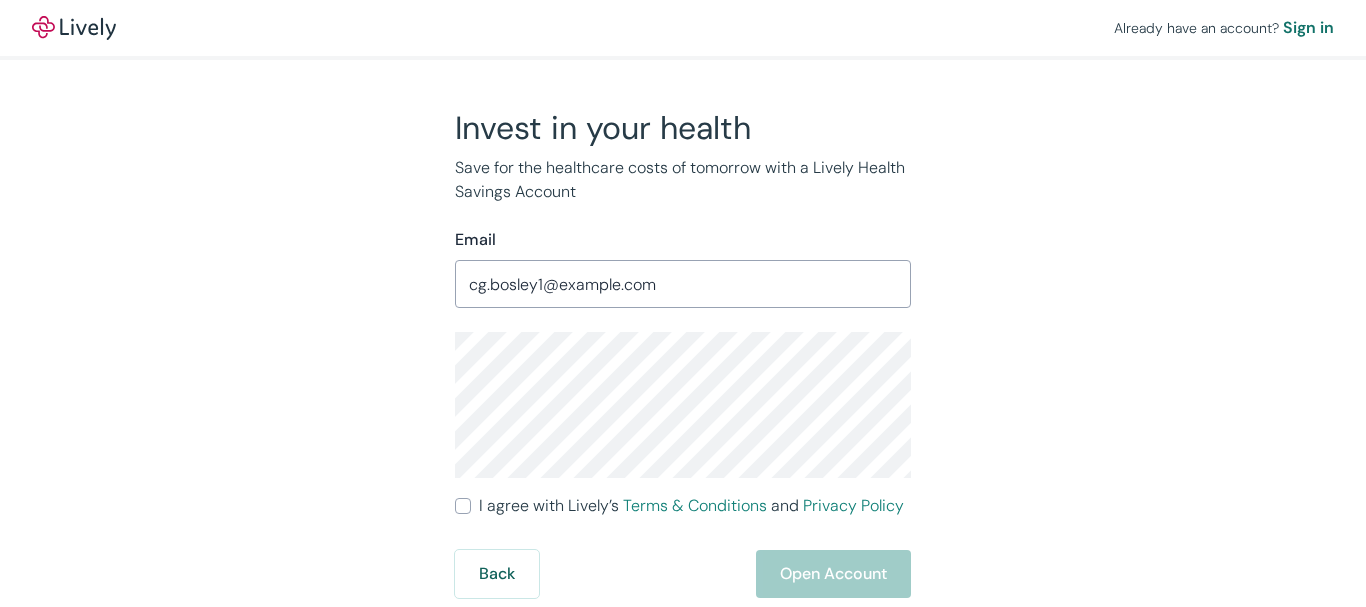click on "I agree with Lively’s   Terms & Conditions   and   Privacy Policy" at bounding box center [463, 506] 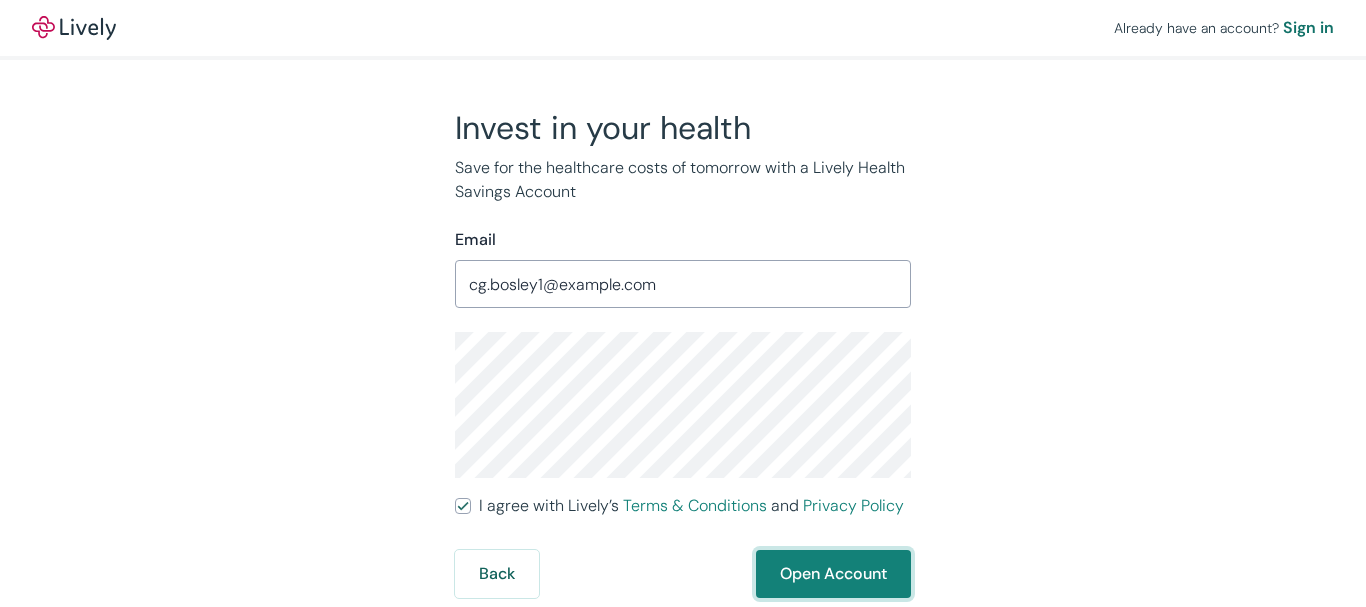 click on "Open Account" at bounding box center (833, 574) 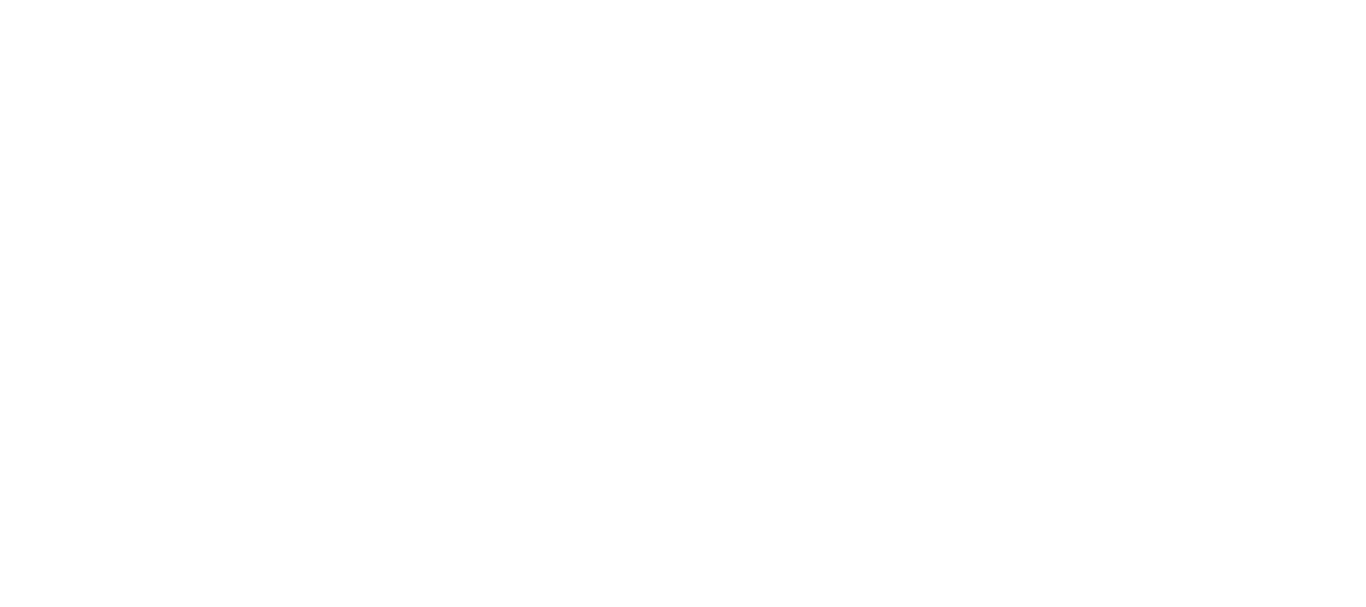 scroll, scrollTop: 0, scrollLeft: 0, axis: both 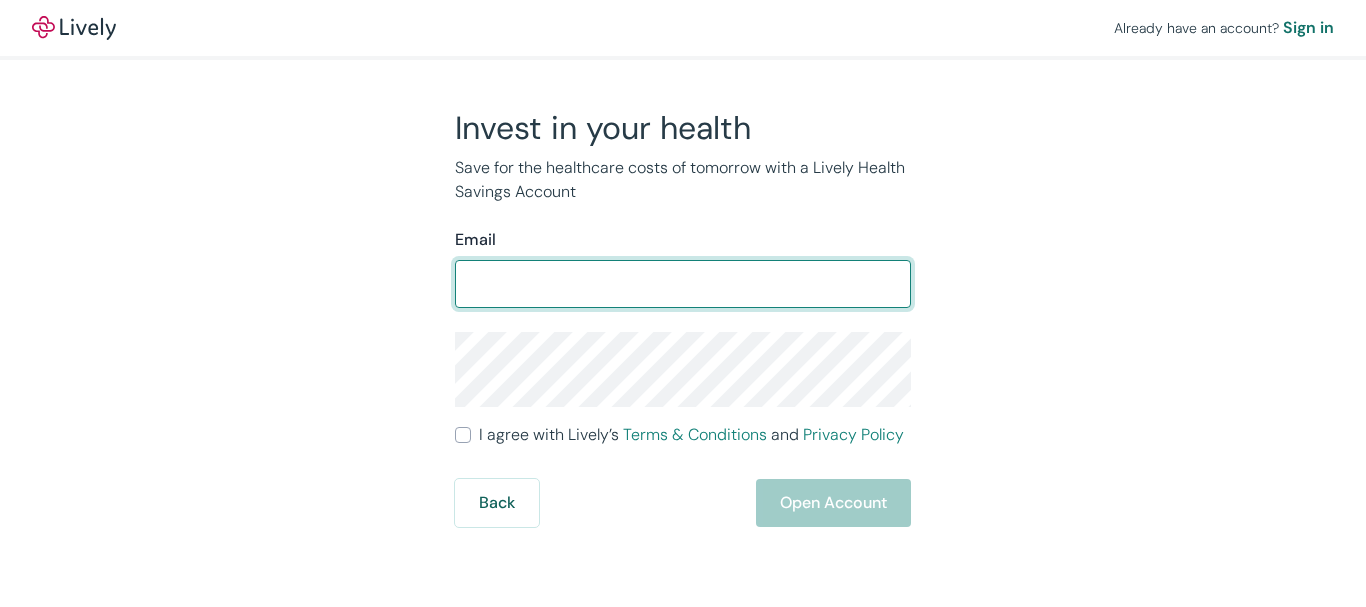 click on "Email ​ I agree with Lively’s   Terms & Conditions   and   Privacy Policy Back Open Account" at bounding box center (683, 377) 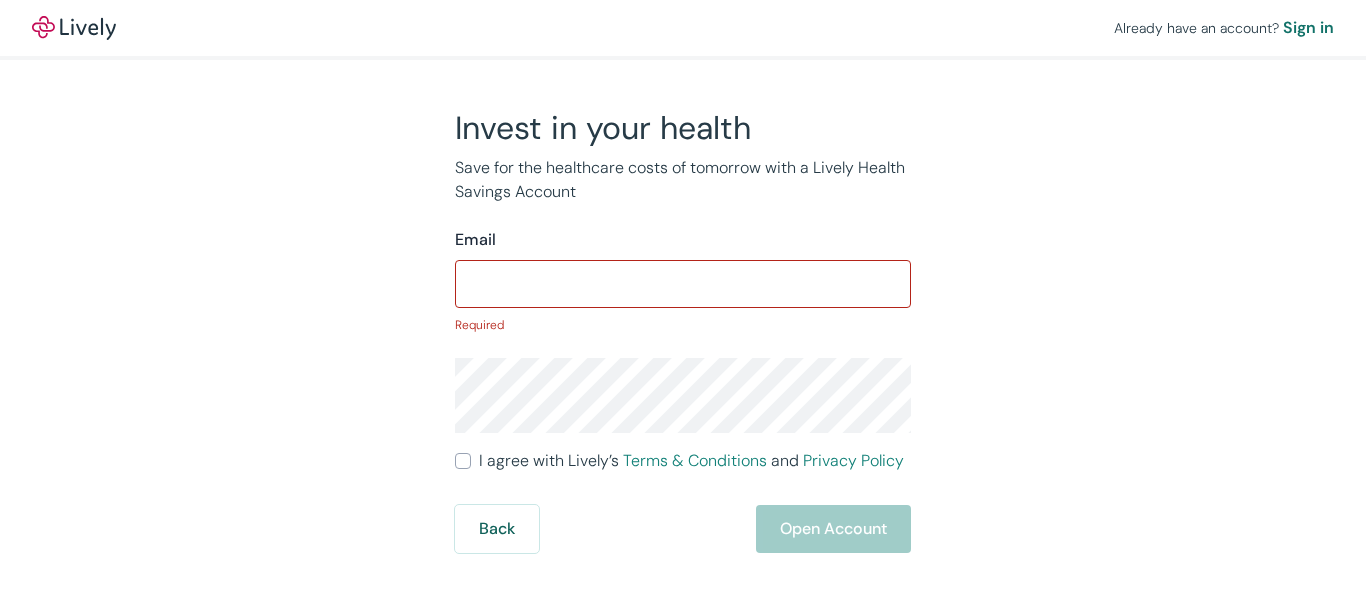 click on "Email" at bounding box center (683, 284) 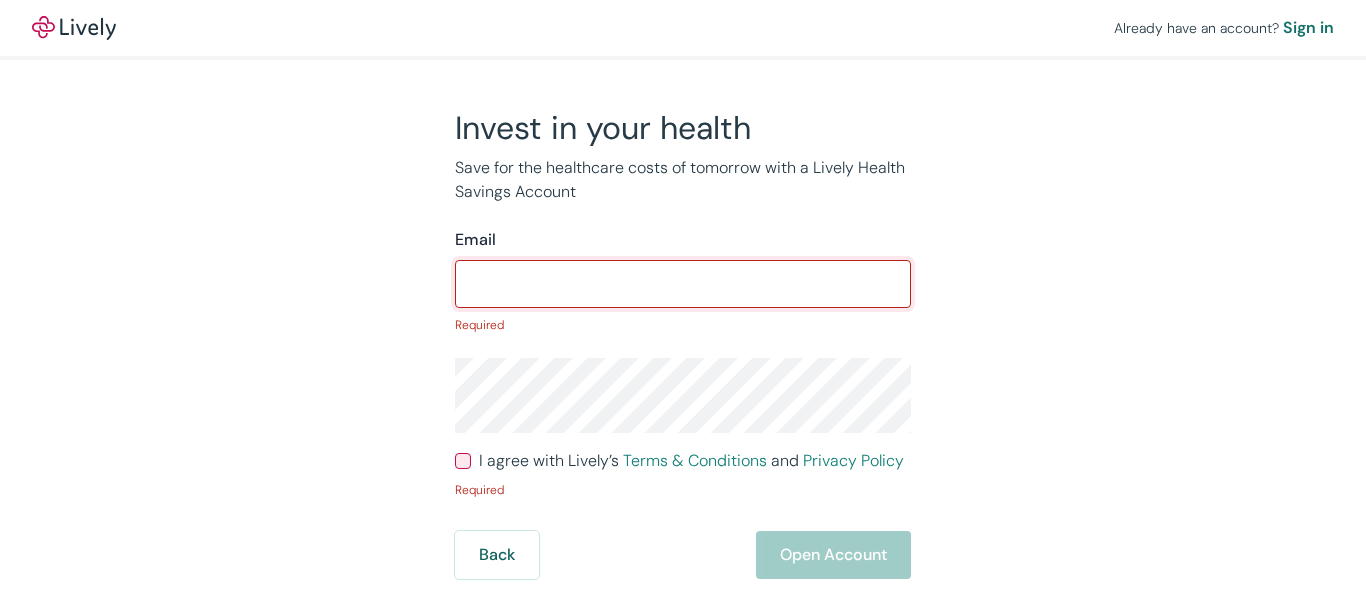 type on "cg.bosley1@example.com" 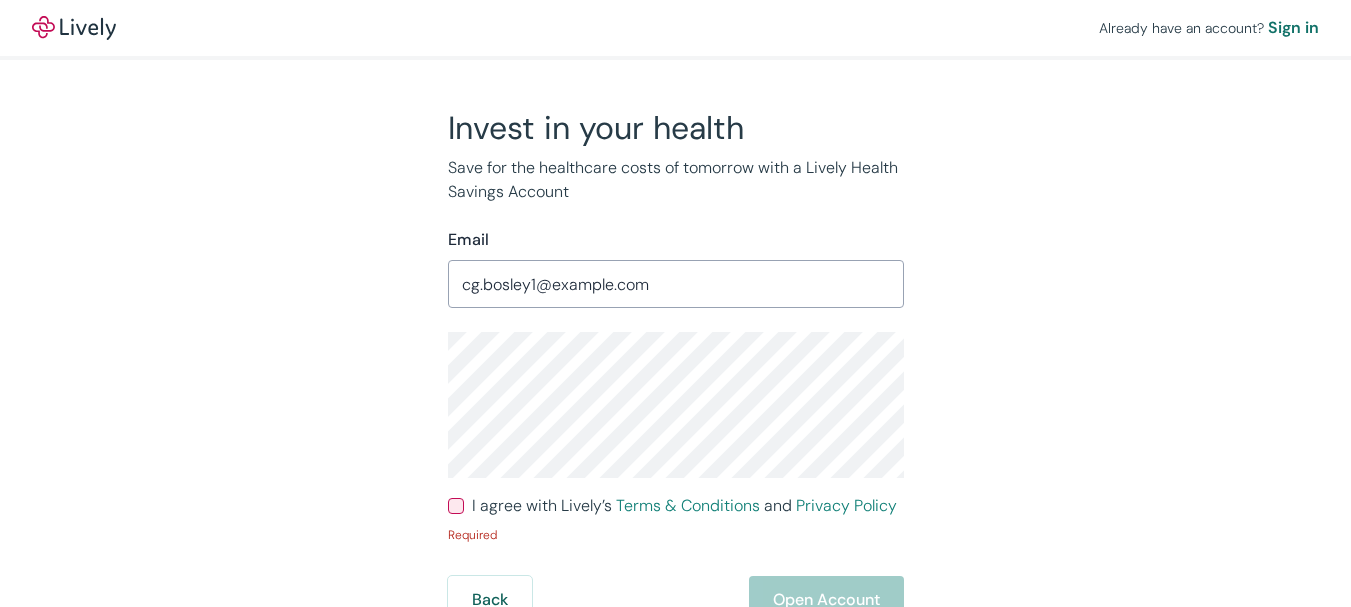 click on "I agree with Lively’s   Terms & Conditions   and   Privacy Policy" at bounding box center (456, 506) 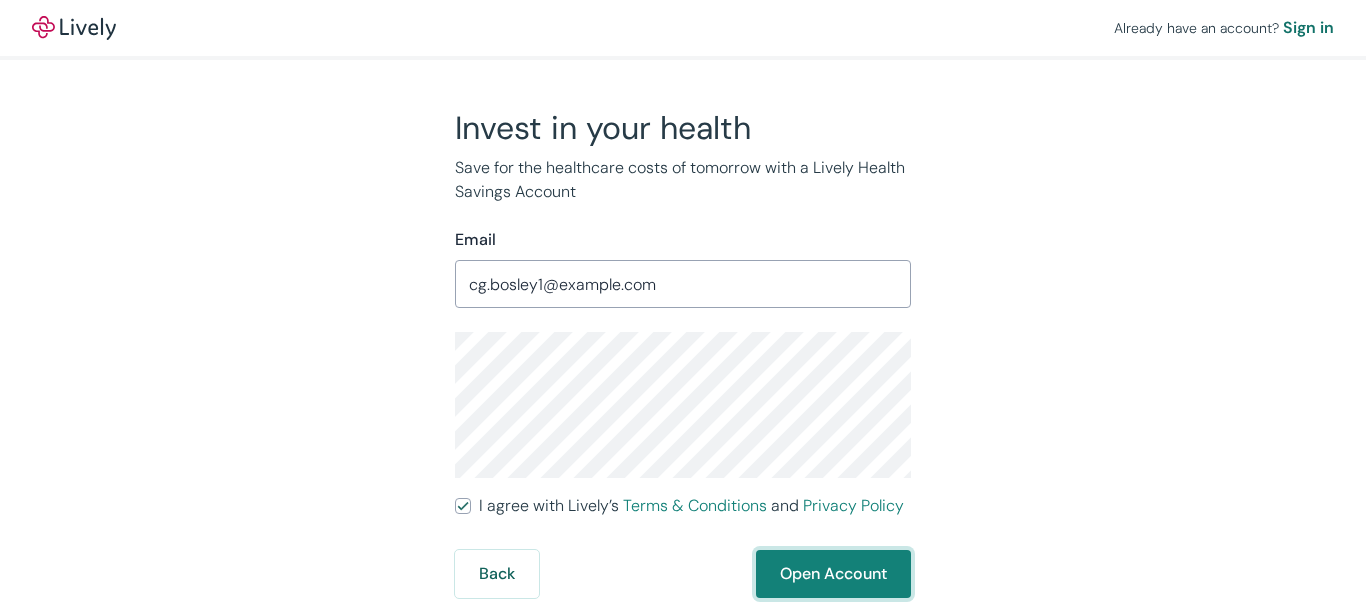 click on "Open Account" at bounding box center (833, 574) 